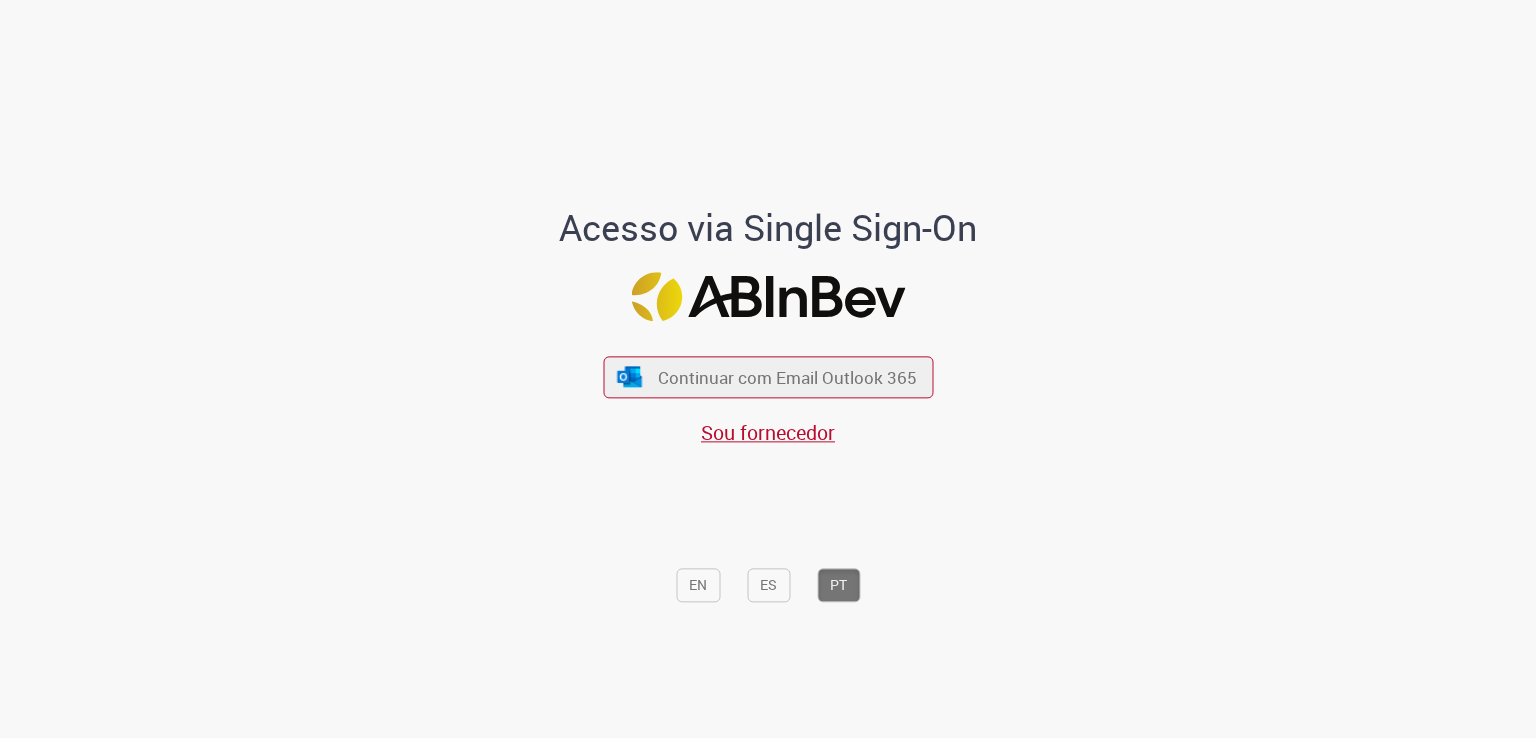 scroll, scrollTop: 0, scrollLeft: 0, axis: both 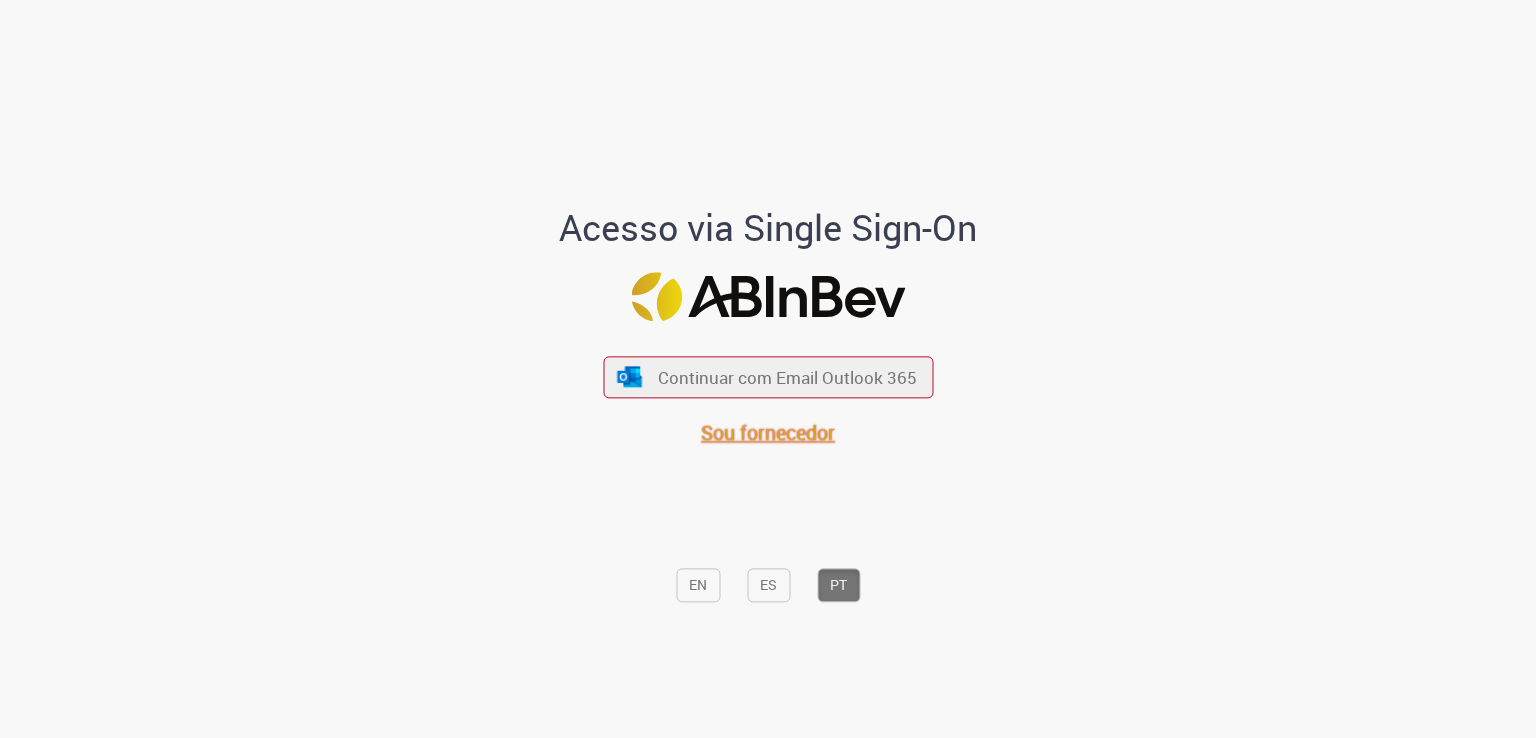 click on "Sou fornecedor" at bounding box center (768, 432) 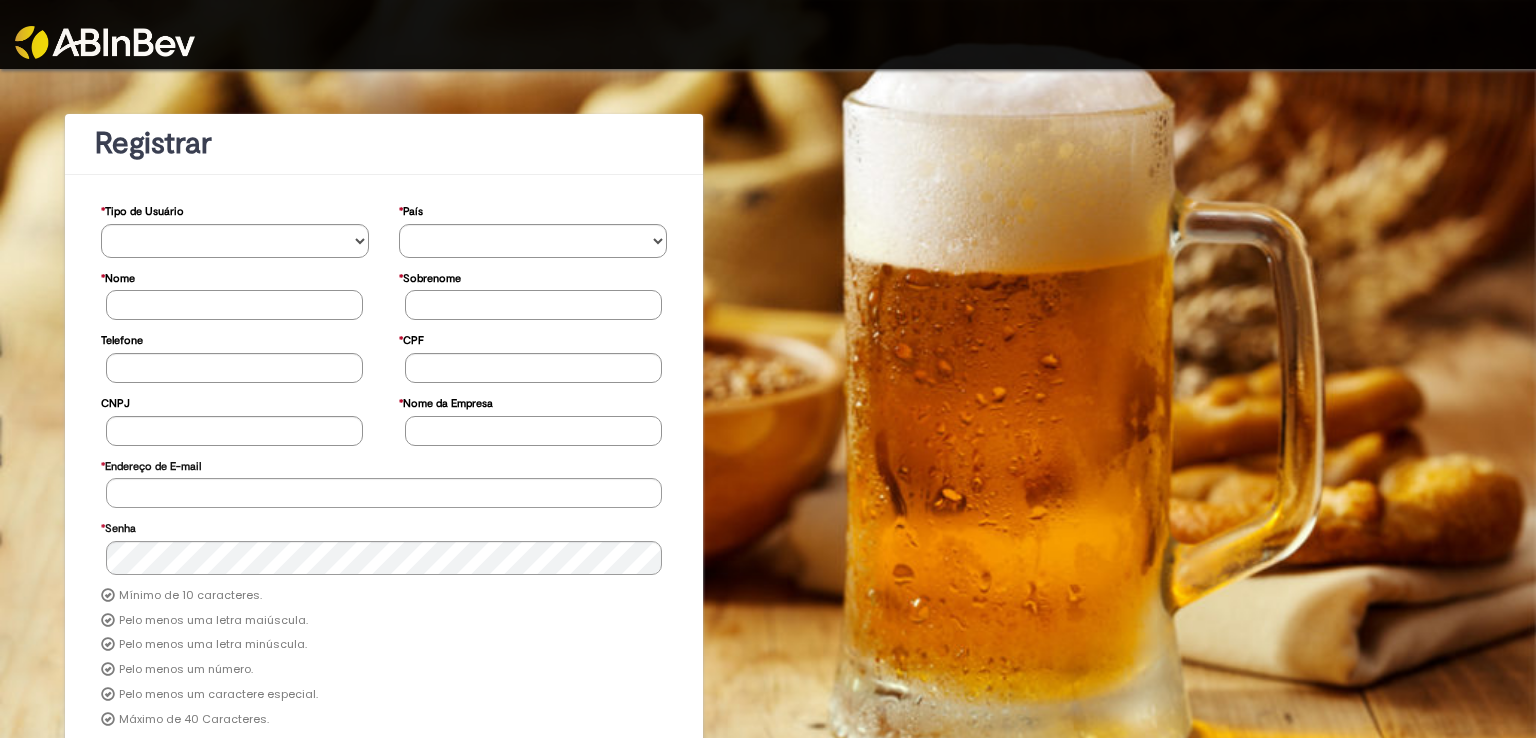 scroll, scrollTop: 0, scrollLeft: 0, axis: both 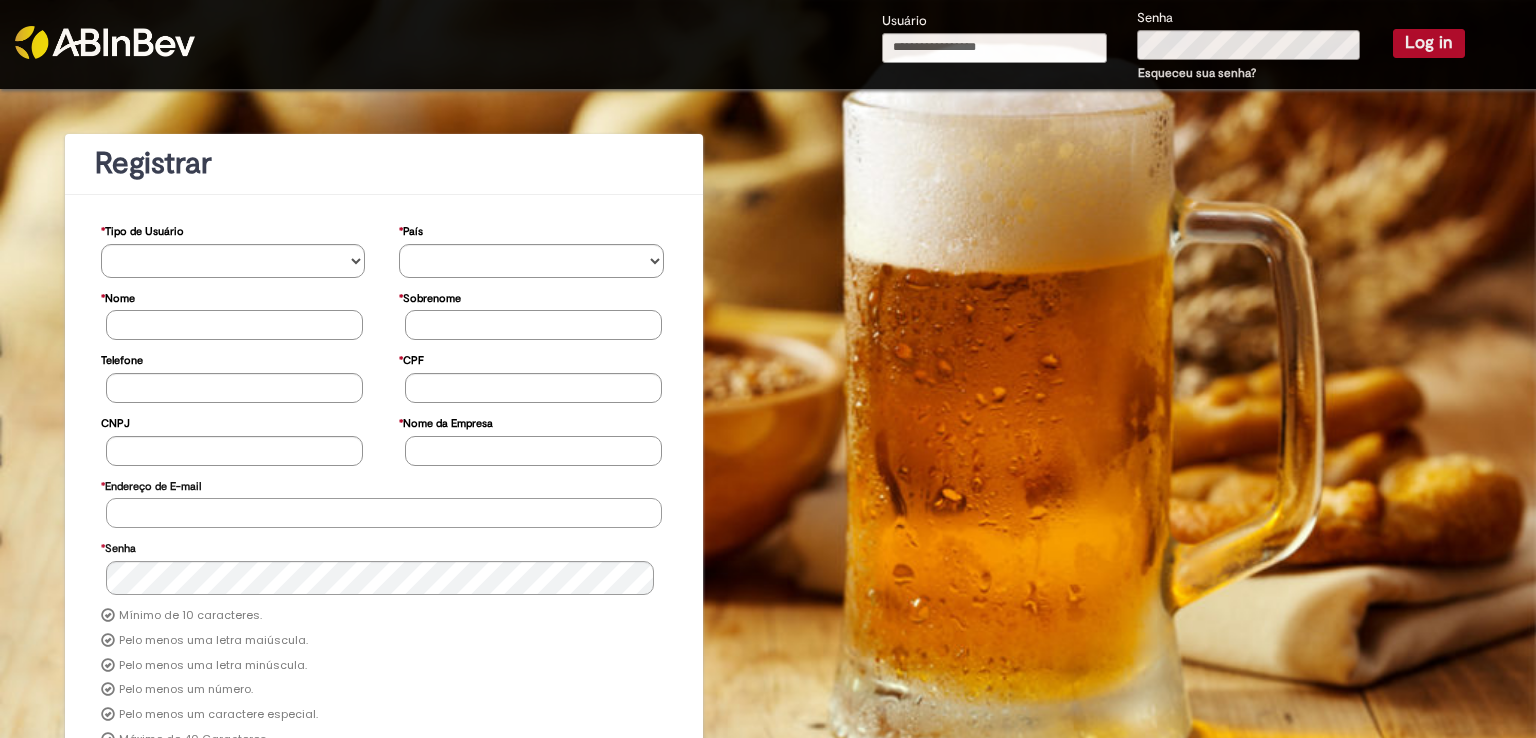 type on "**********" 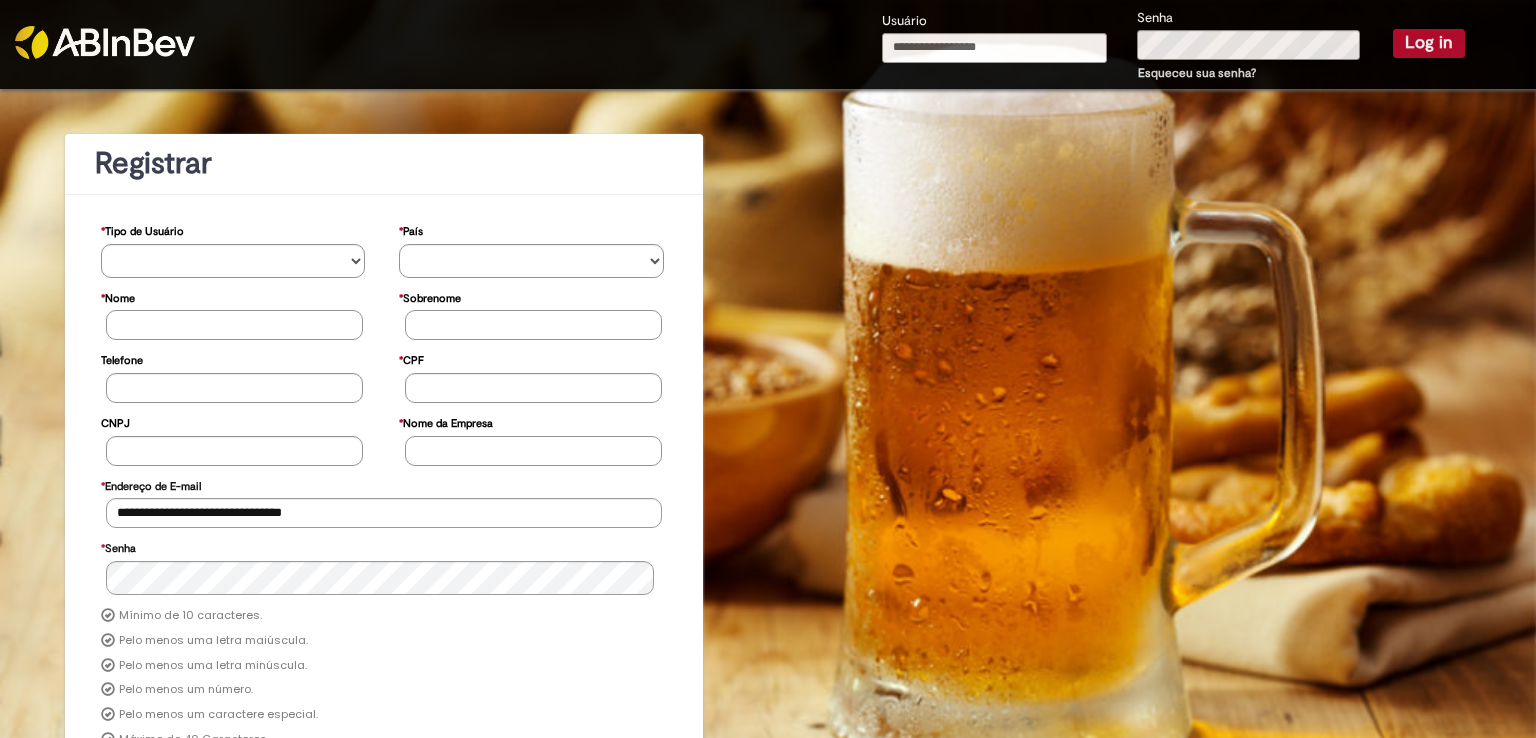 type on "**********" 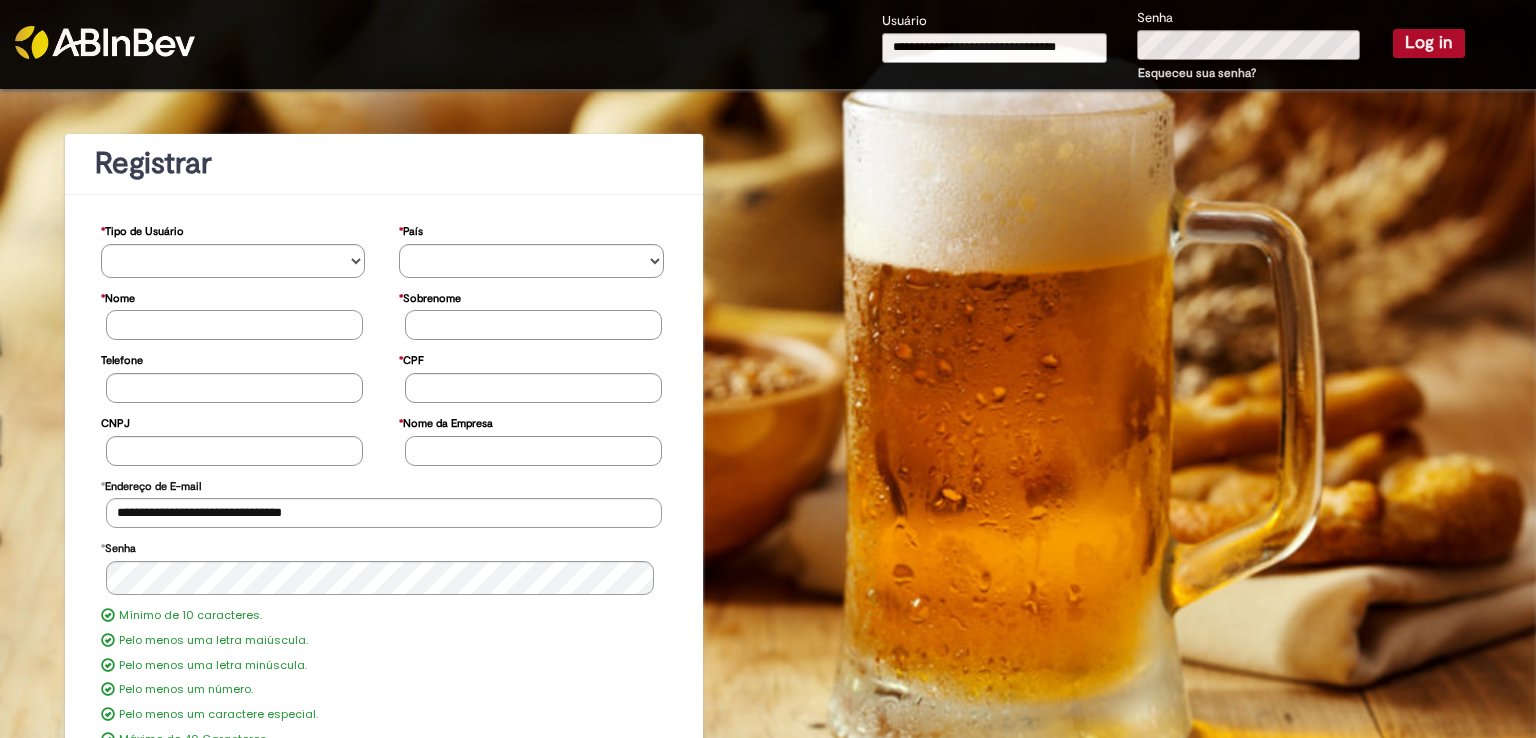 click on "Log in" at bounding box center (1429, 43) 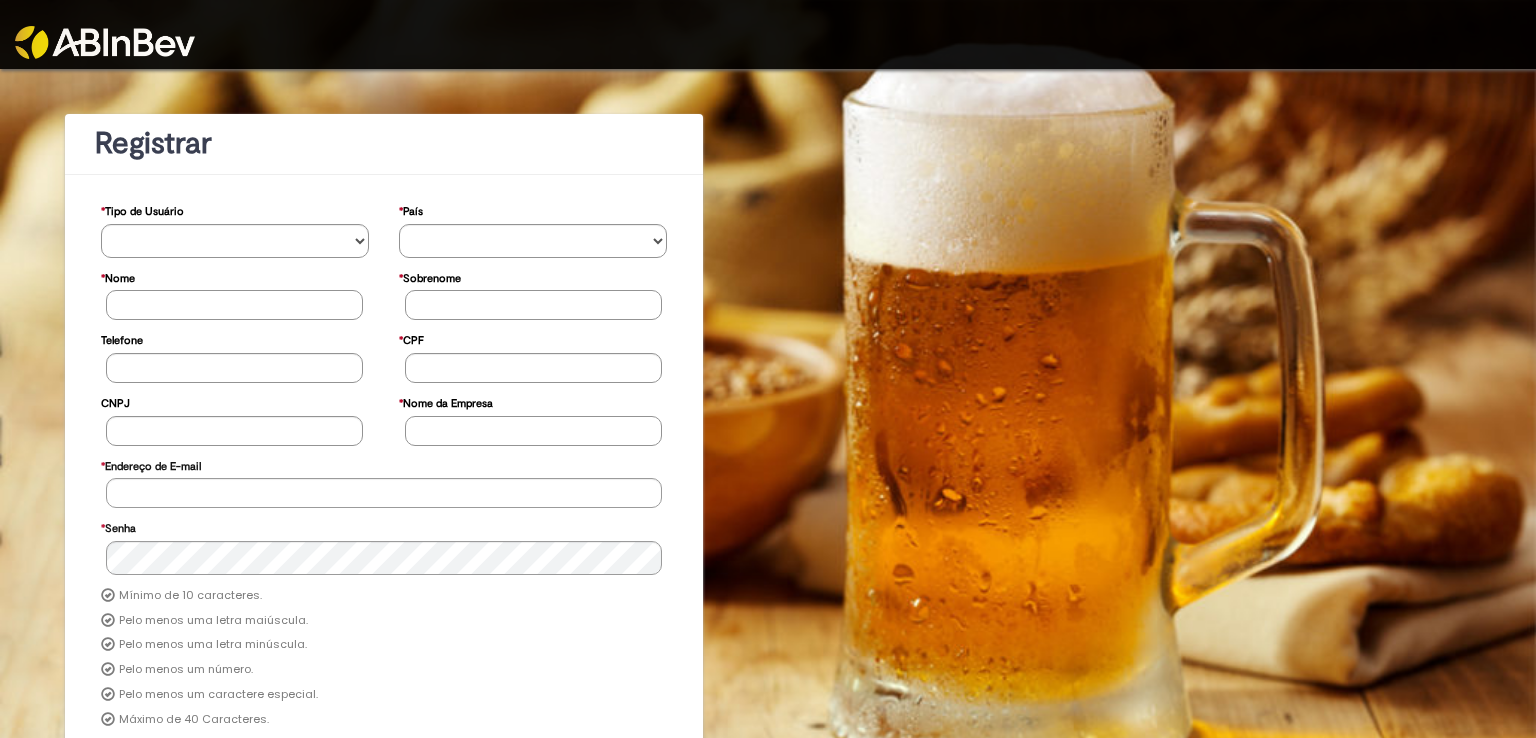 scroll, scrollTop: 0, scrollLeft: 0, axis: both 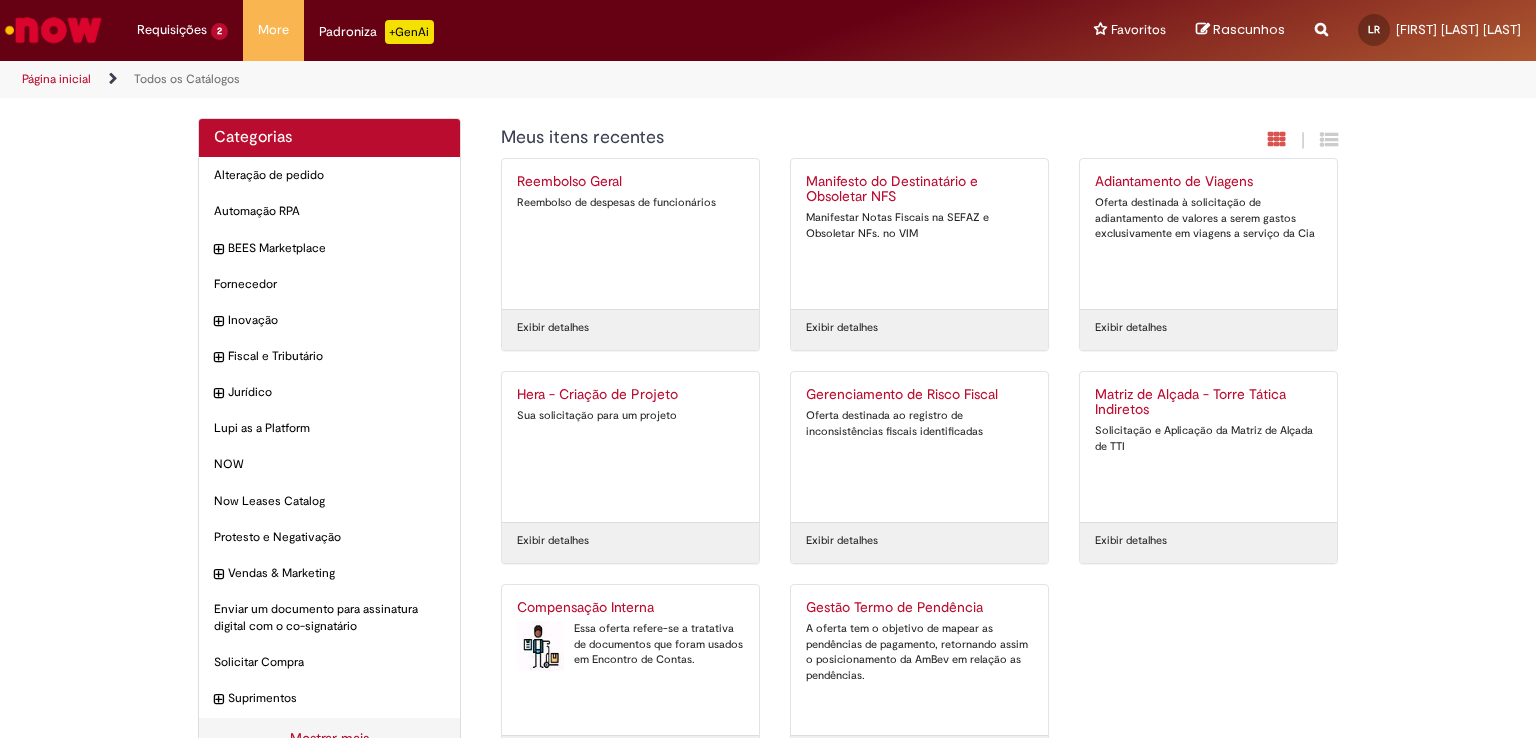 click on "Compensação Interna
Essa oferta refere-se a tratativa de documentos que foram usados em Encontro de Contas." at bounding box center (630, 660) 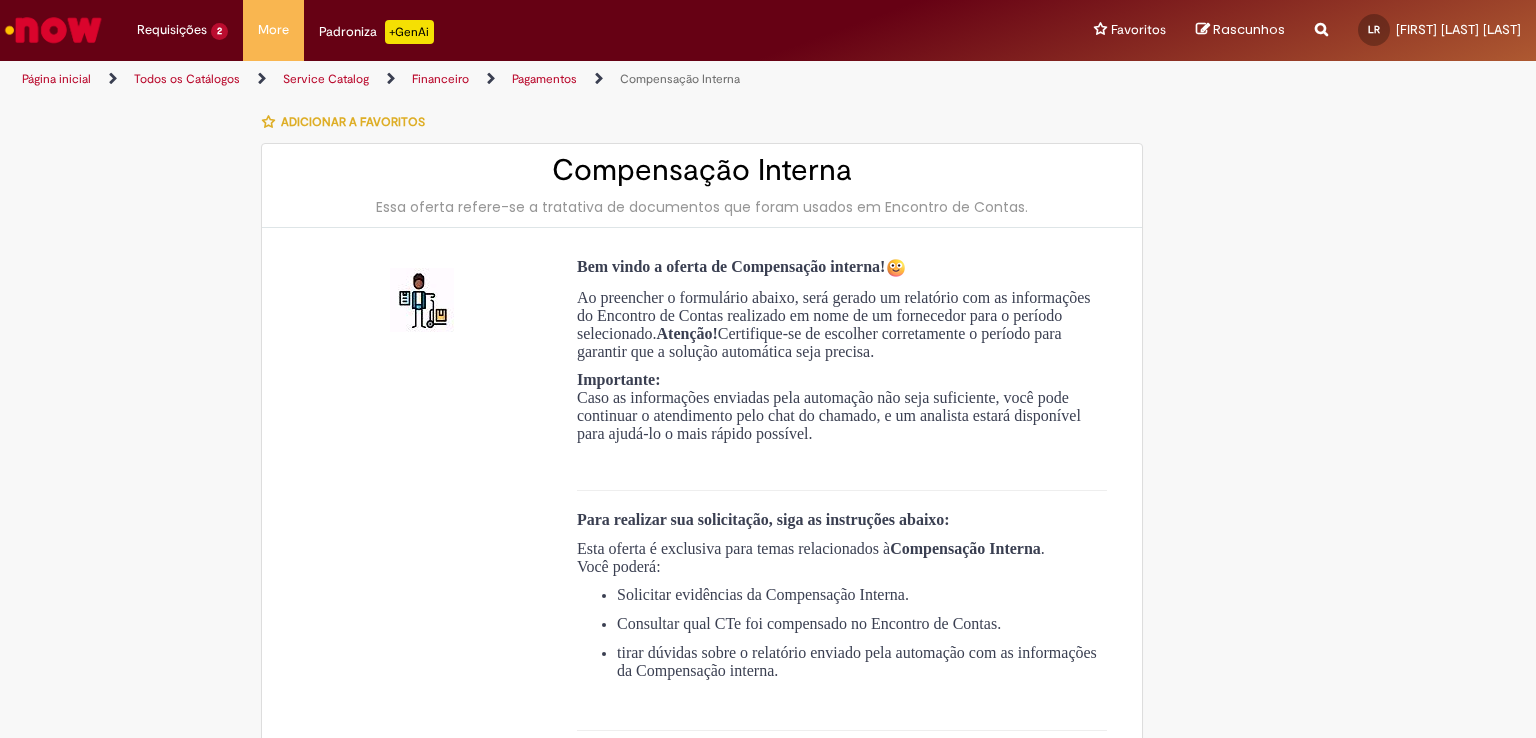 type on "**********" 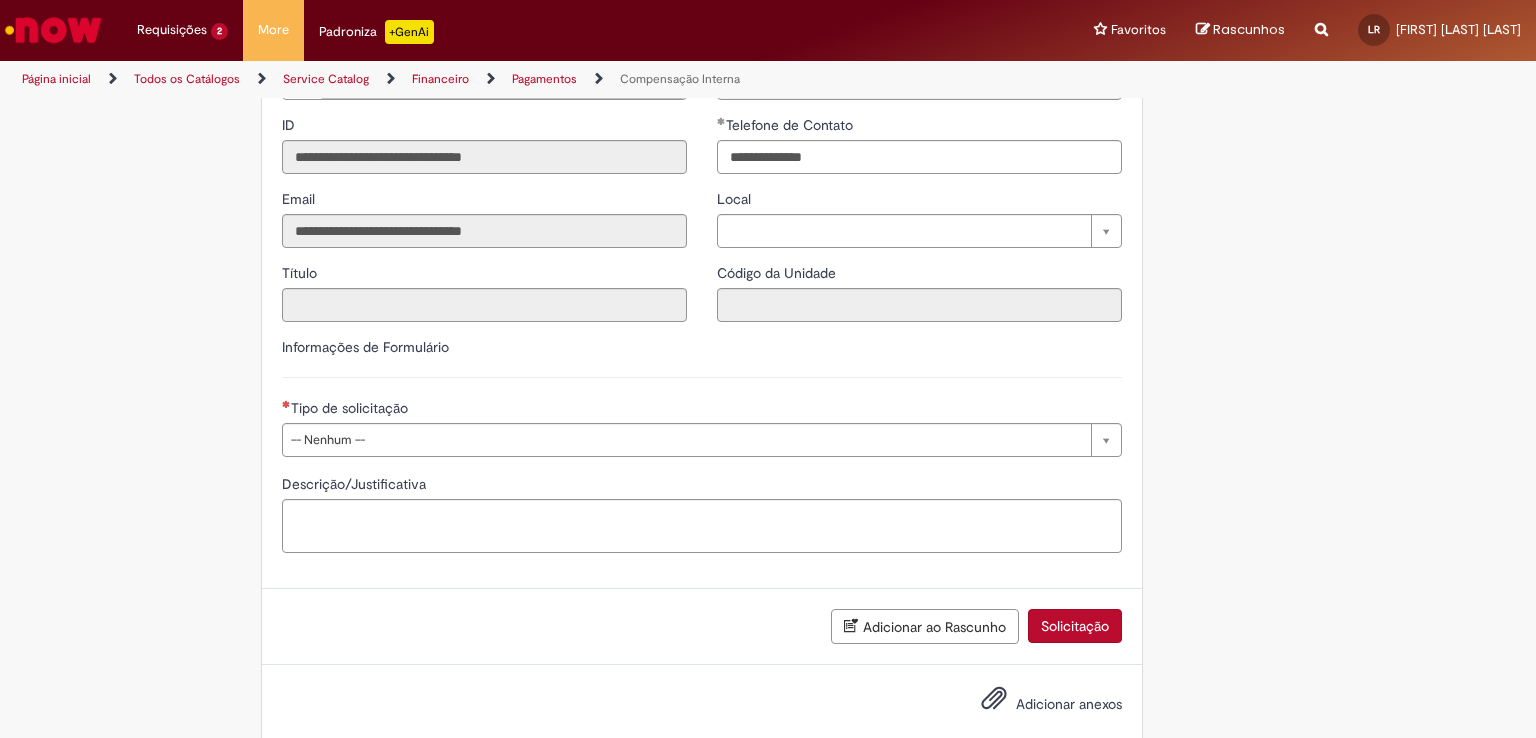 scroll, scrollTop: 900, scrollLeft: 0, axis: vertical 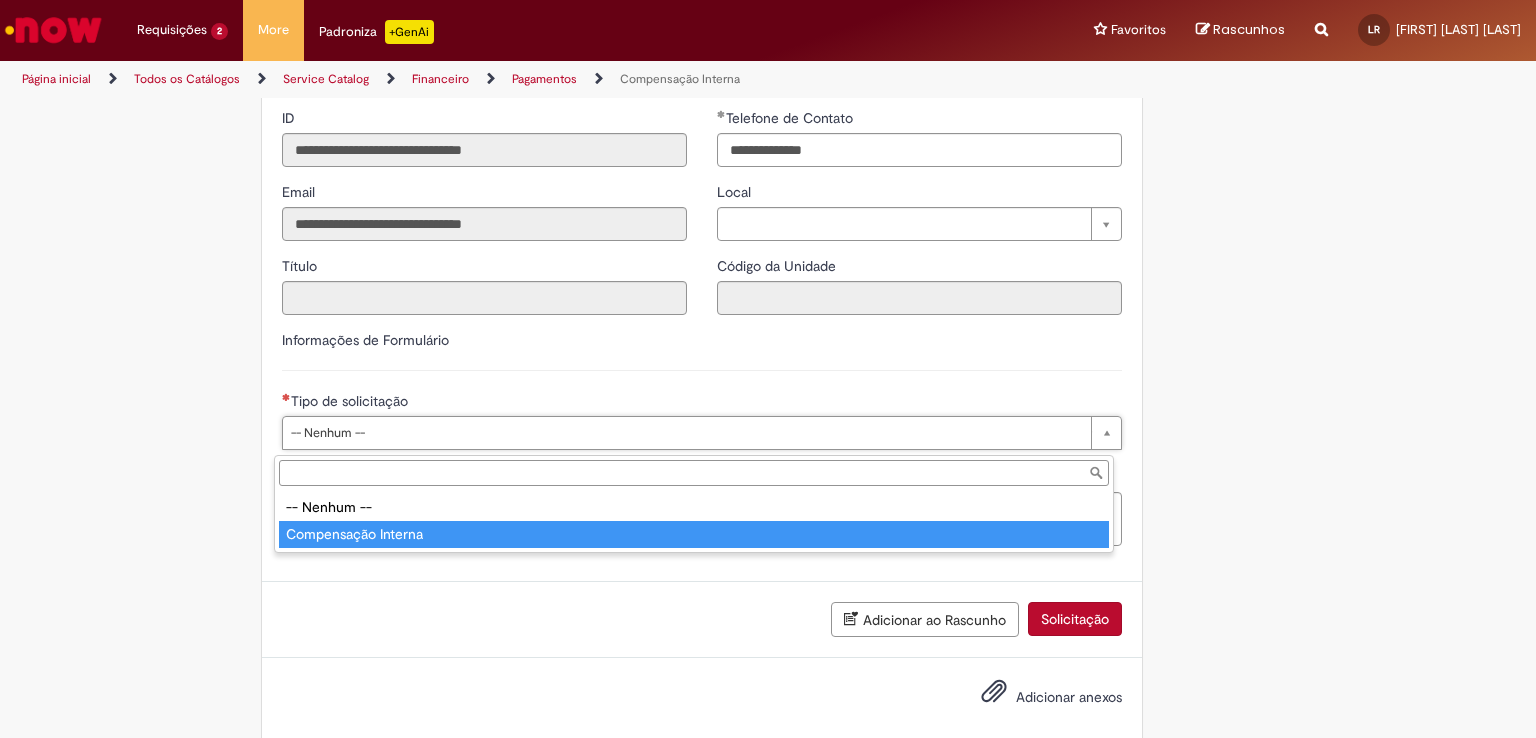 type on "**********" 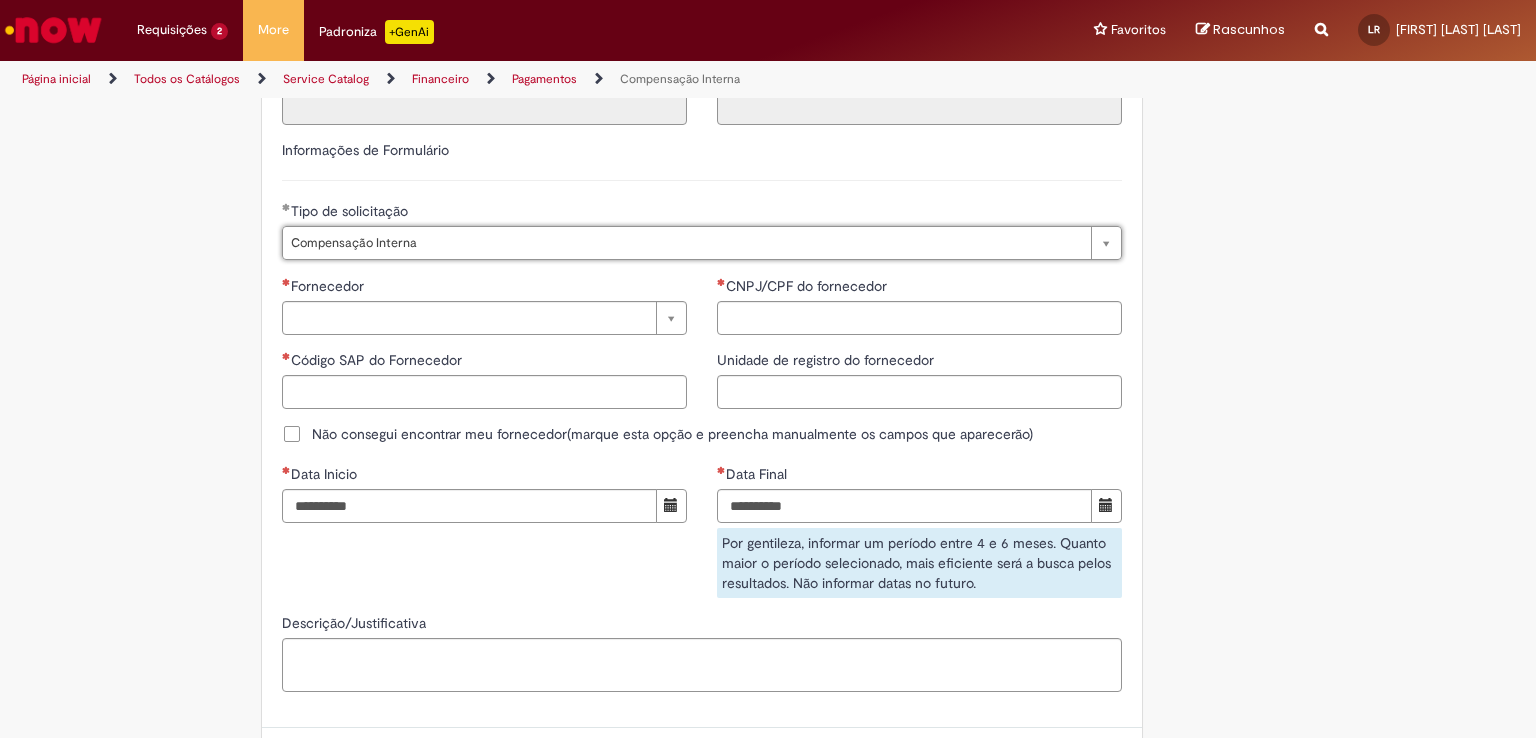 scroll, scrollTop: 1100, scrollLeft: 0, axis: vertical 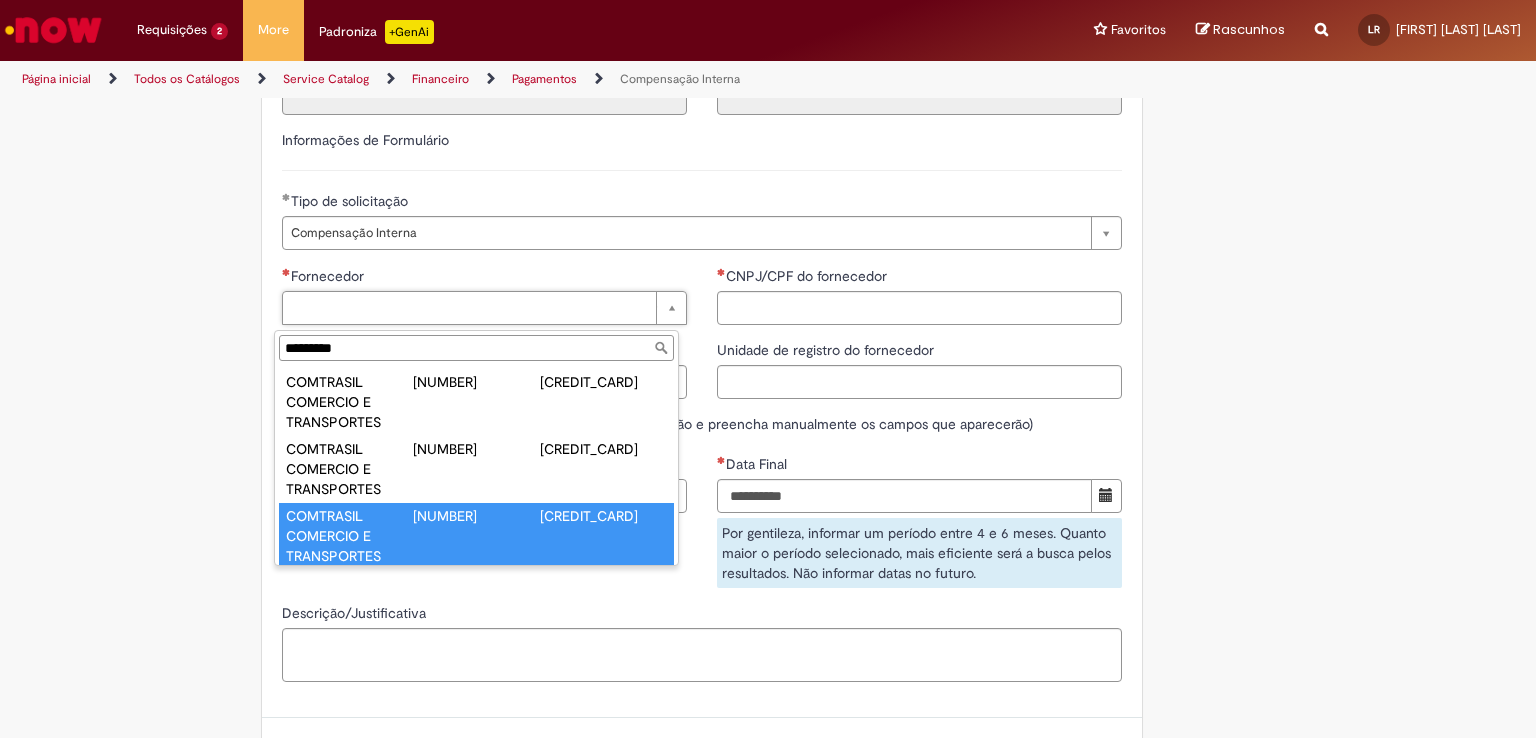 type on "*********" 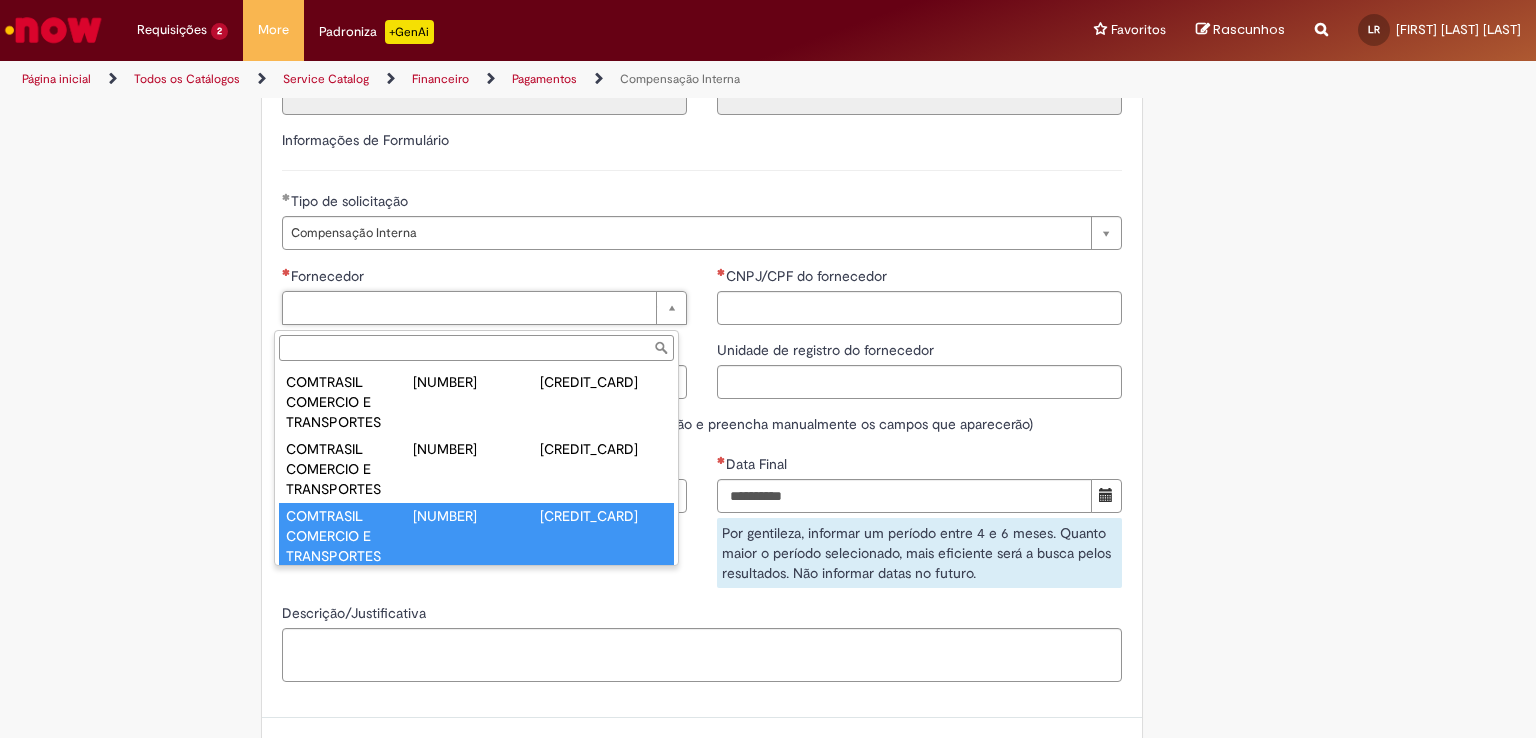 type on "******" 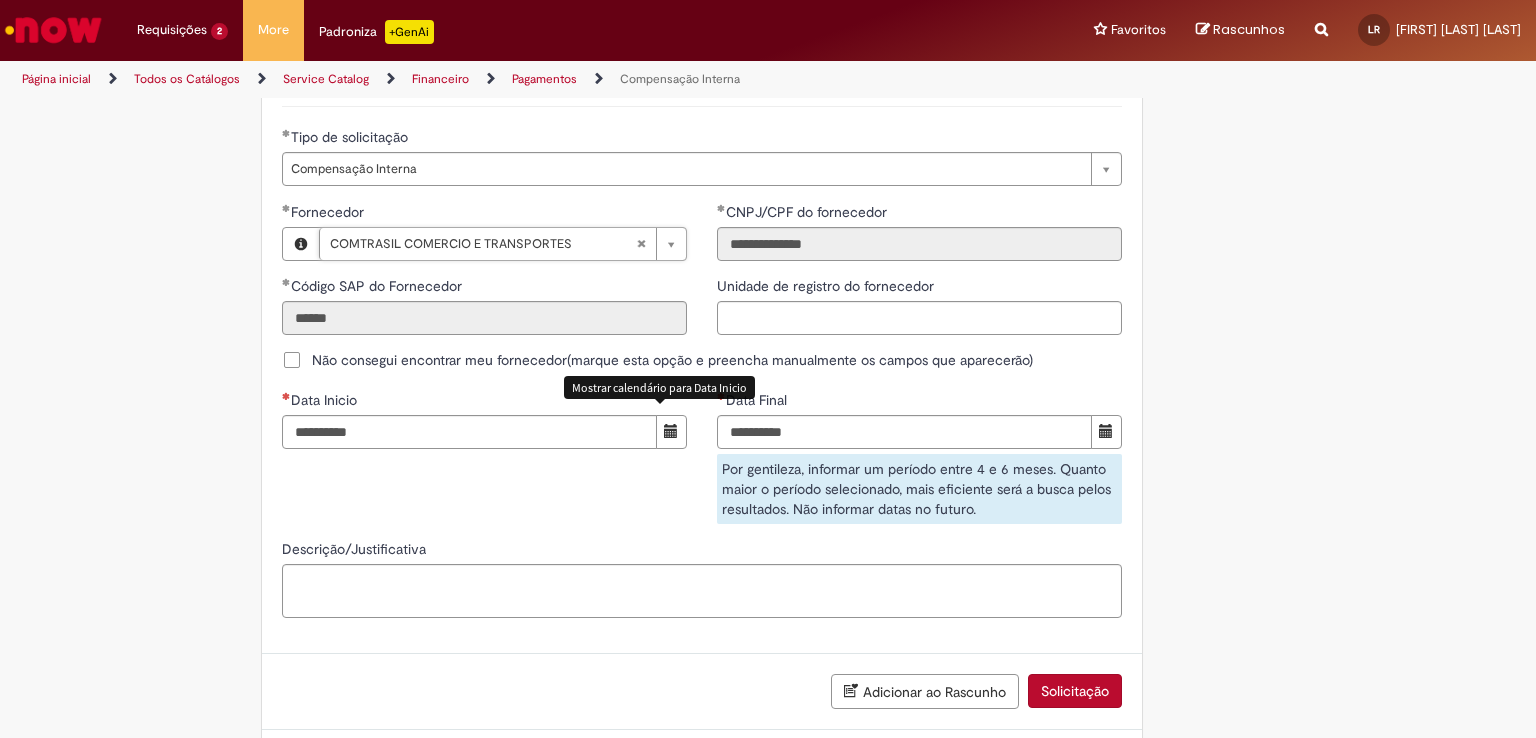 scroll, scrollTop: 1200, scrollLeft: 0, axis: vertical 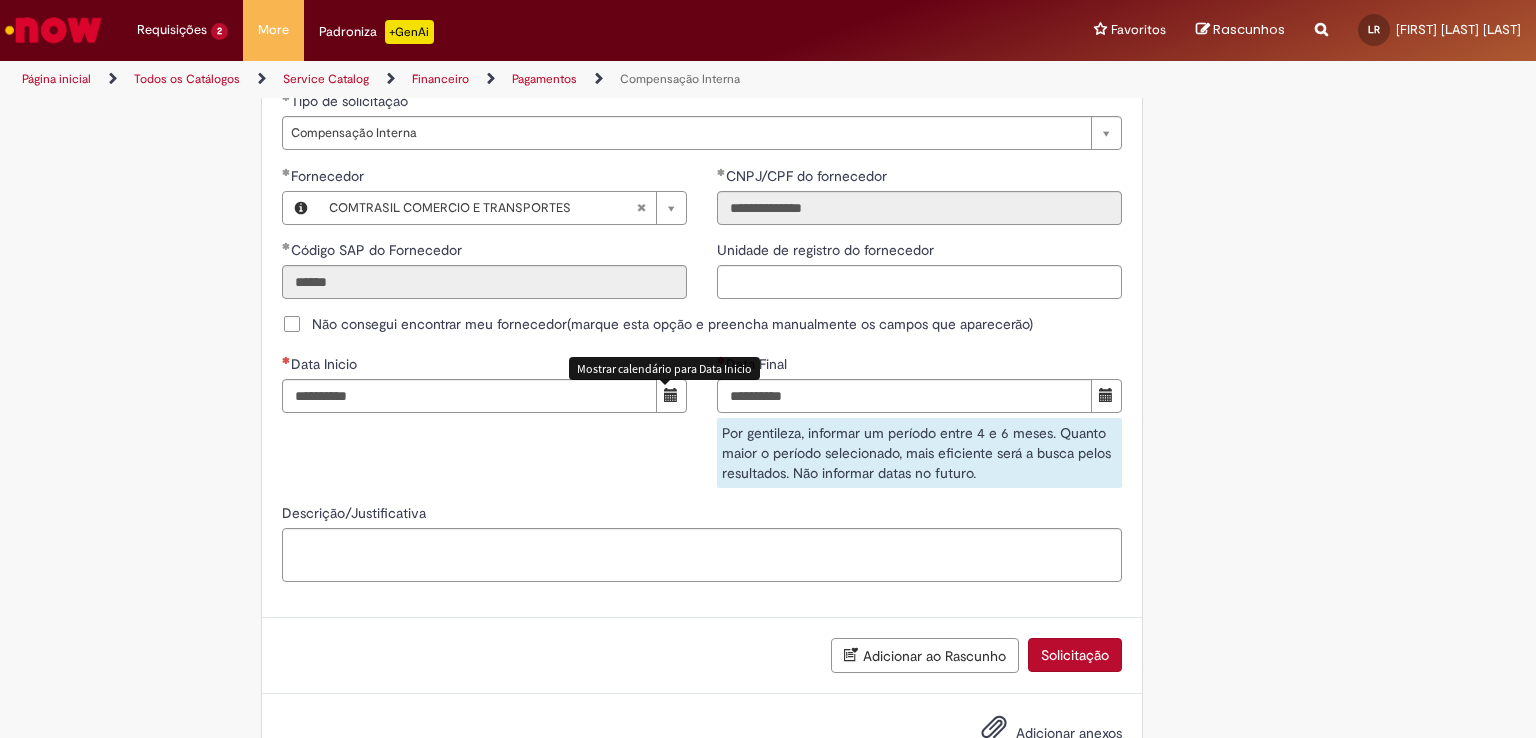 click at bounding box center (671, 396) 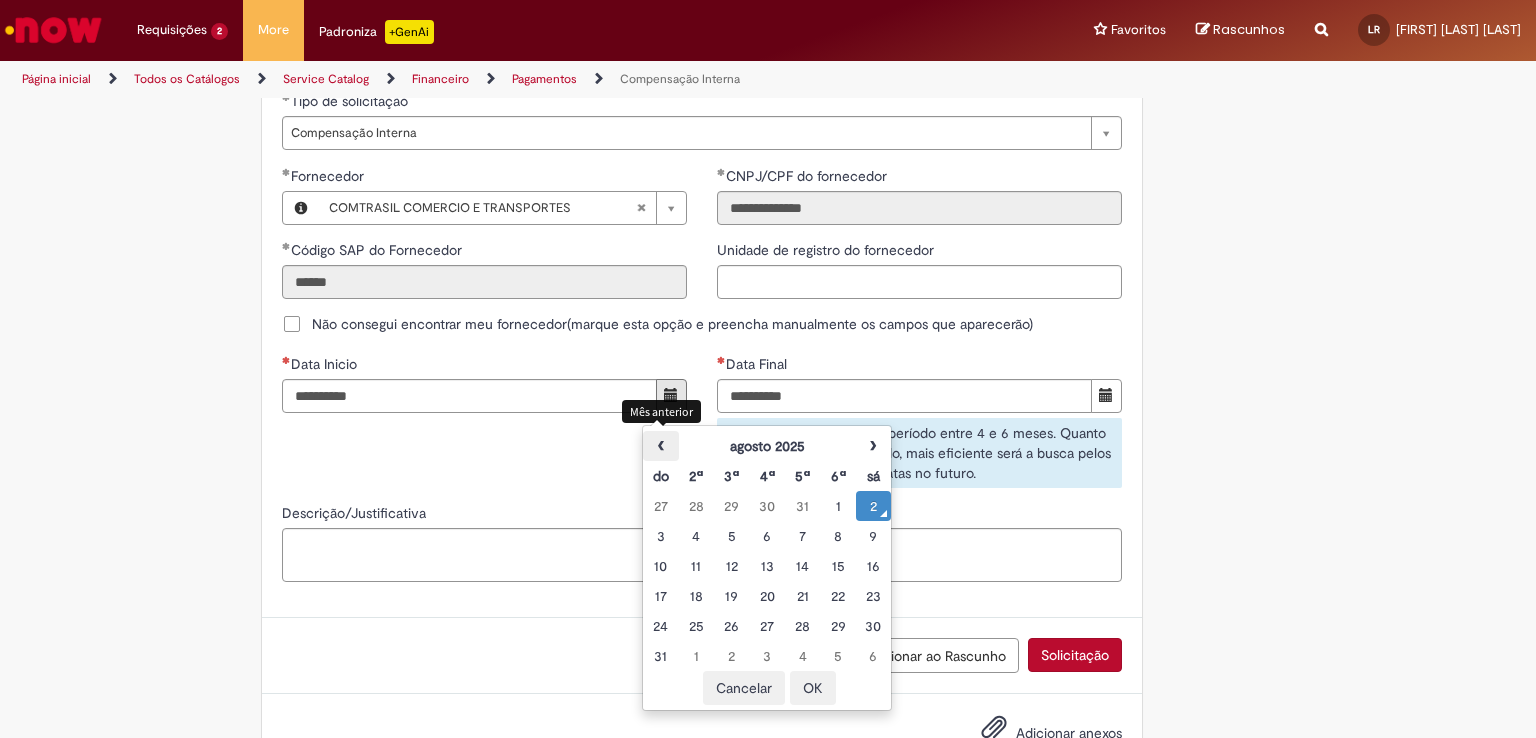click on "‹" at bounding box center [660, 446] 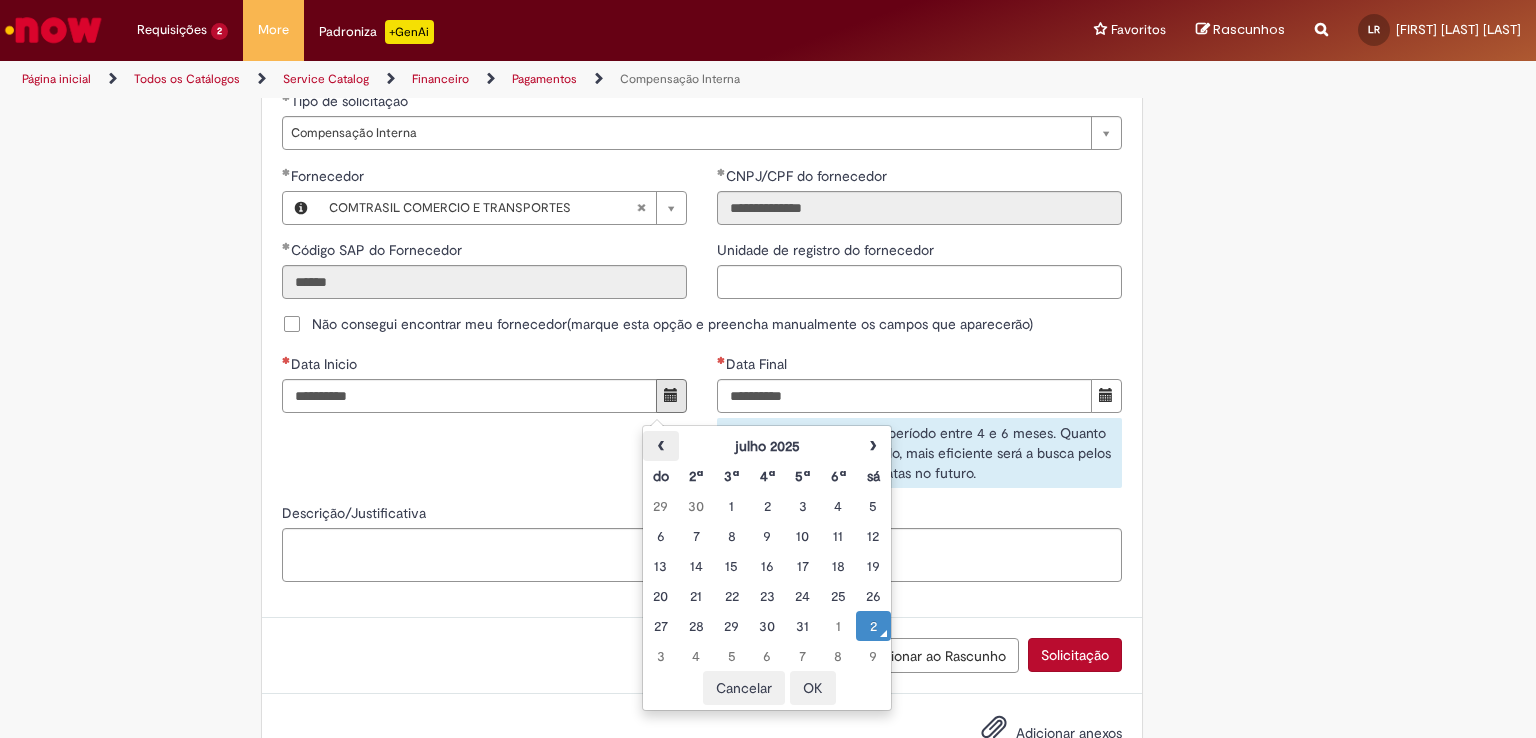 click on "‹" at bounding box center [660, 446] 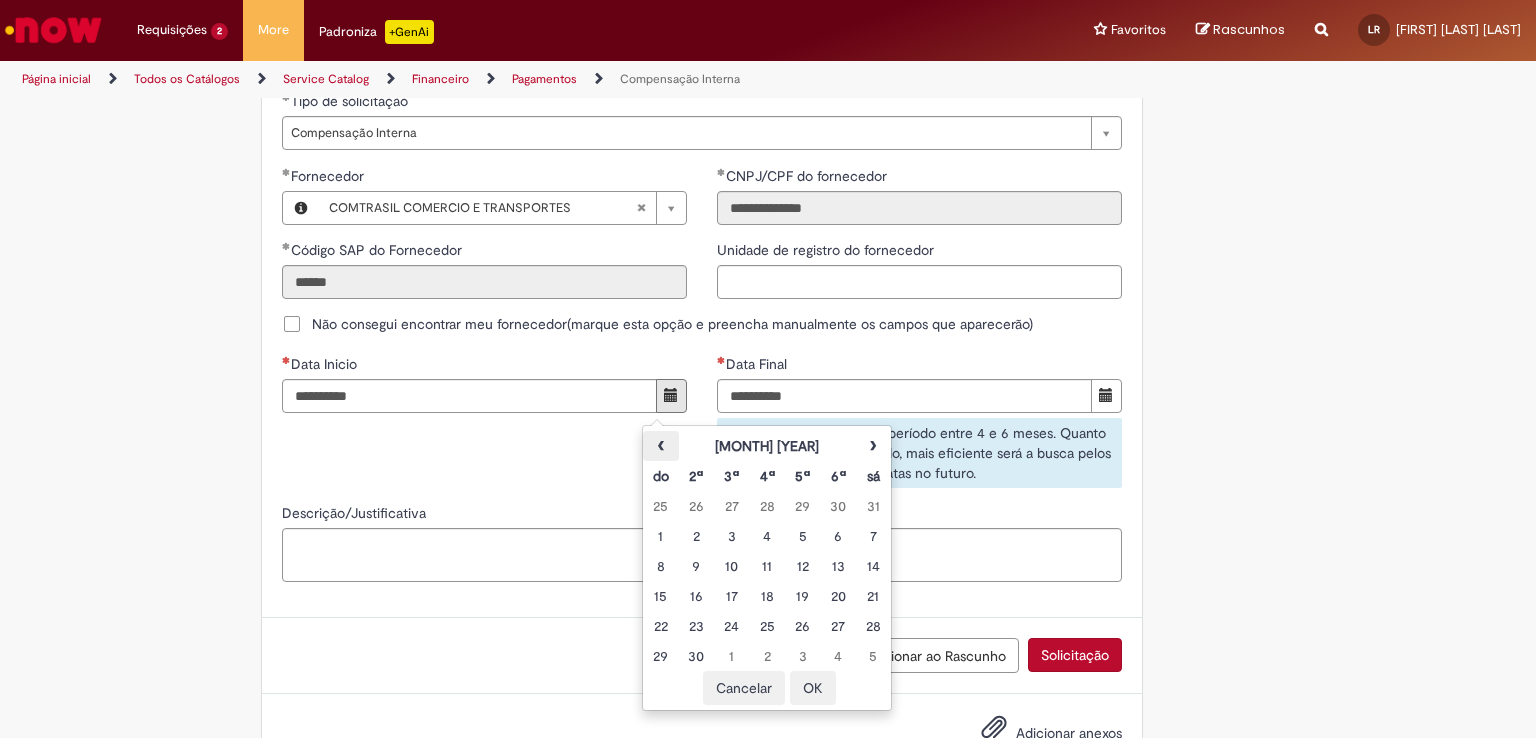 click on "‹" at bounding box center [660, 446] 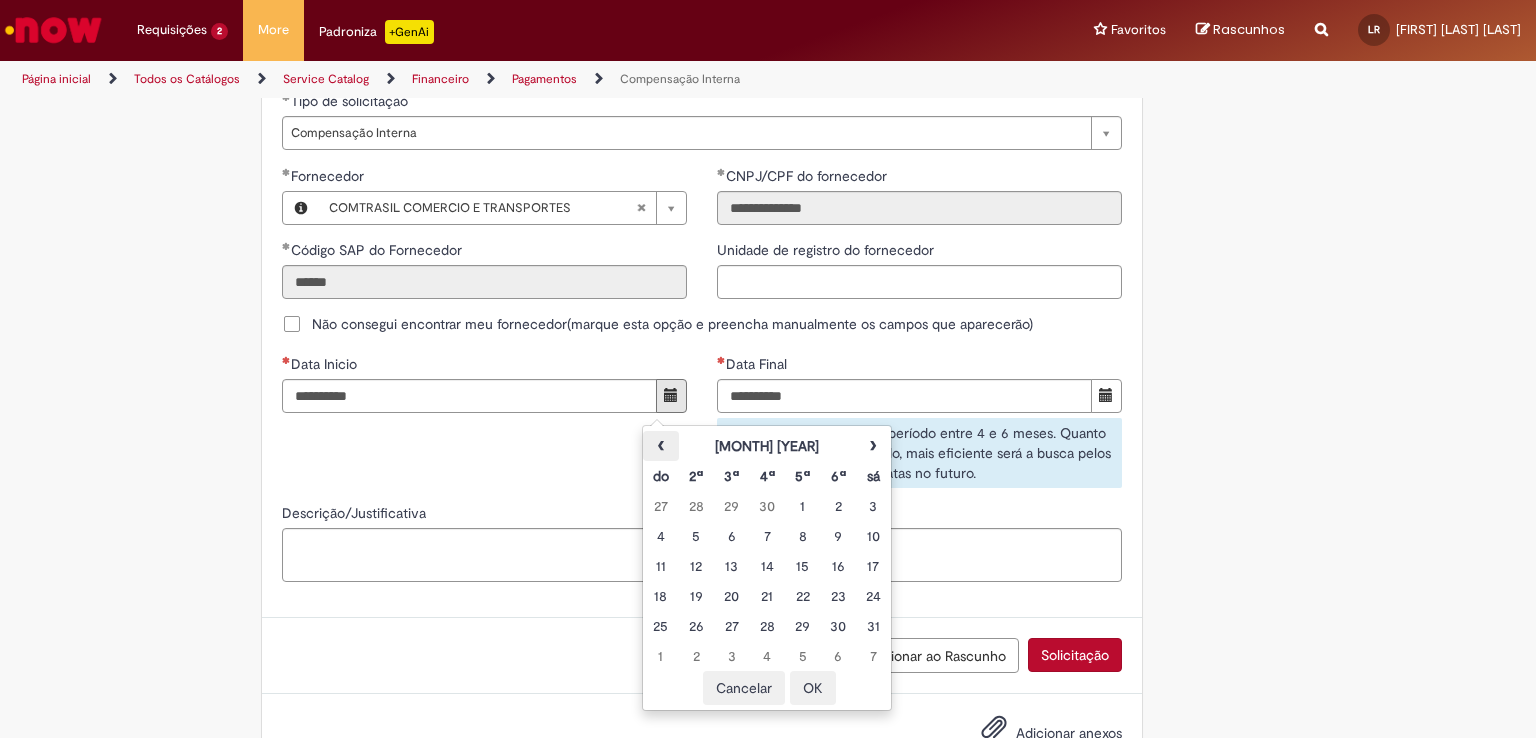 click on "‹" at bounding box center [660, 446] 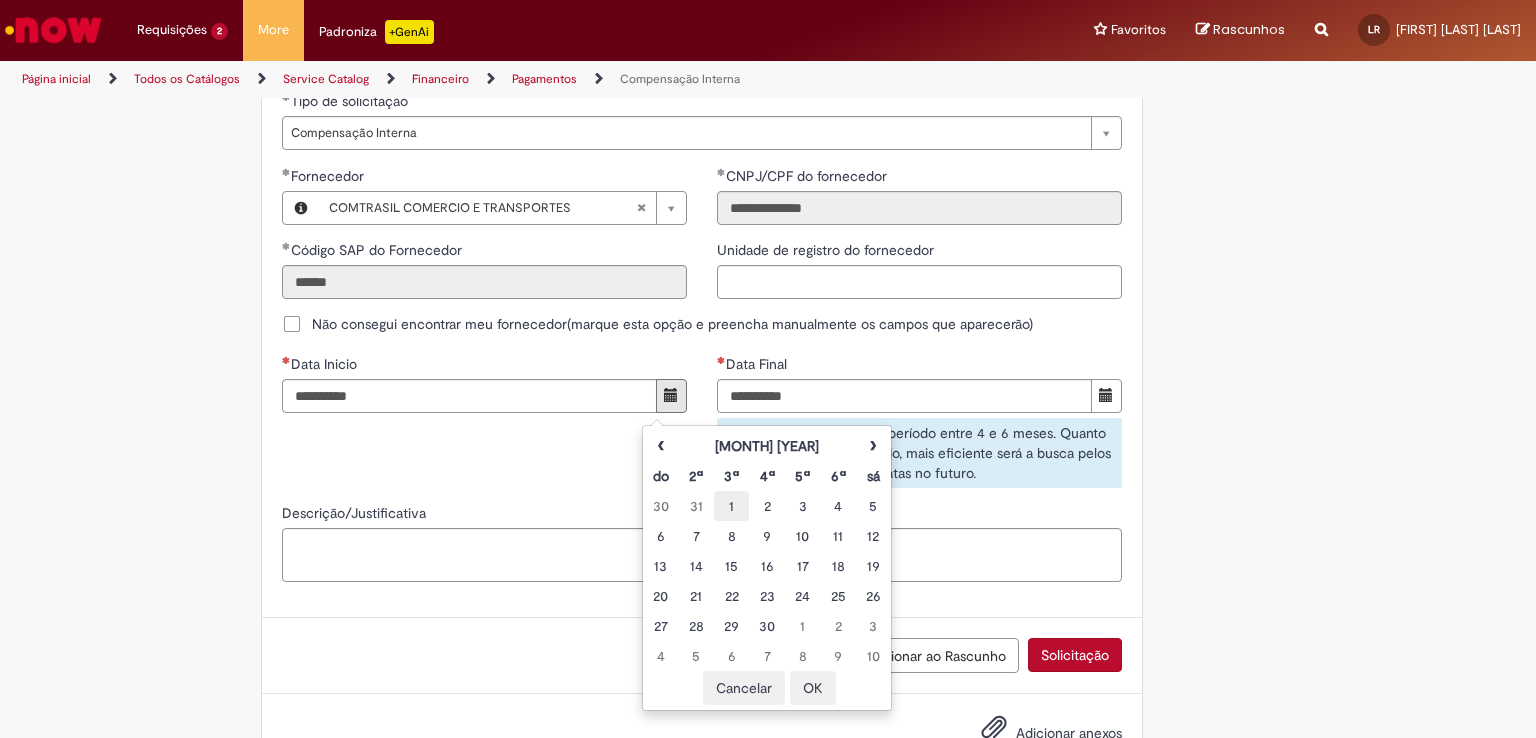 click on "1" at bounding box center (731, 506) 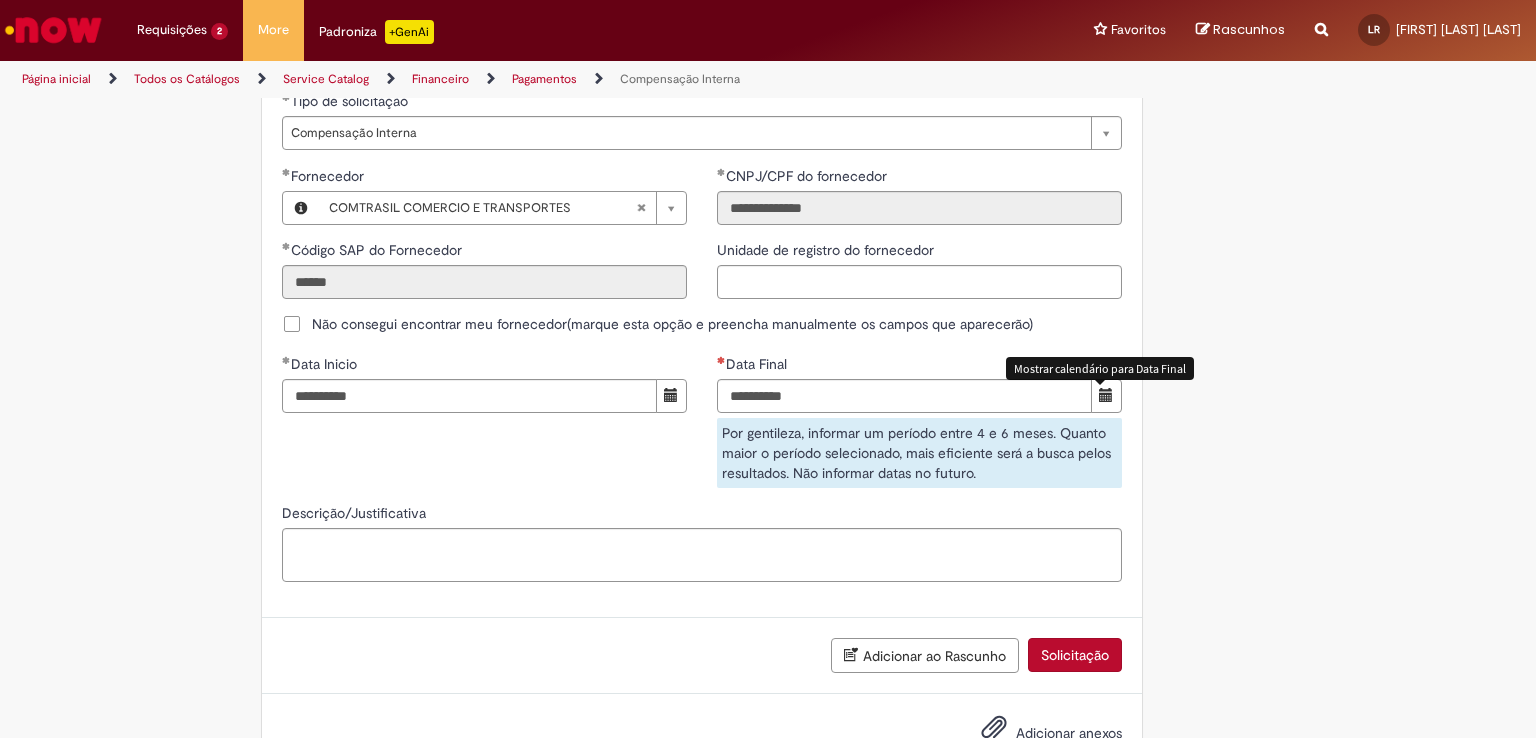 click at bounding box center [1106, 395] 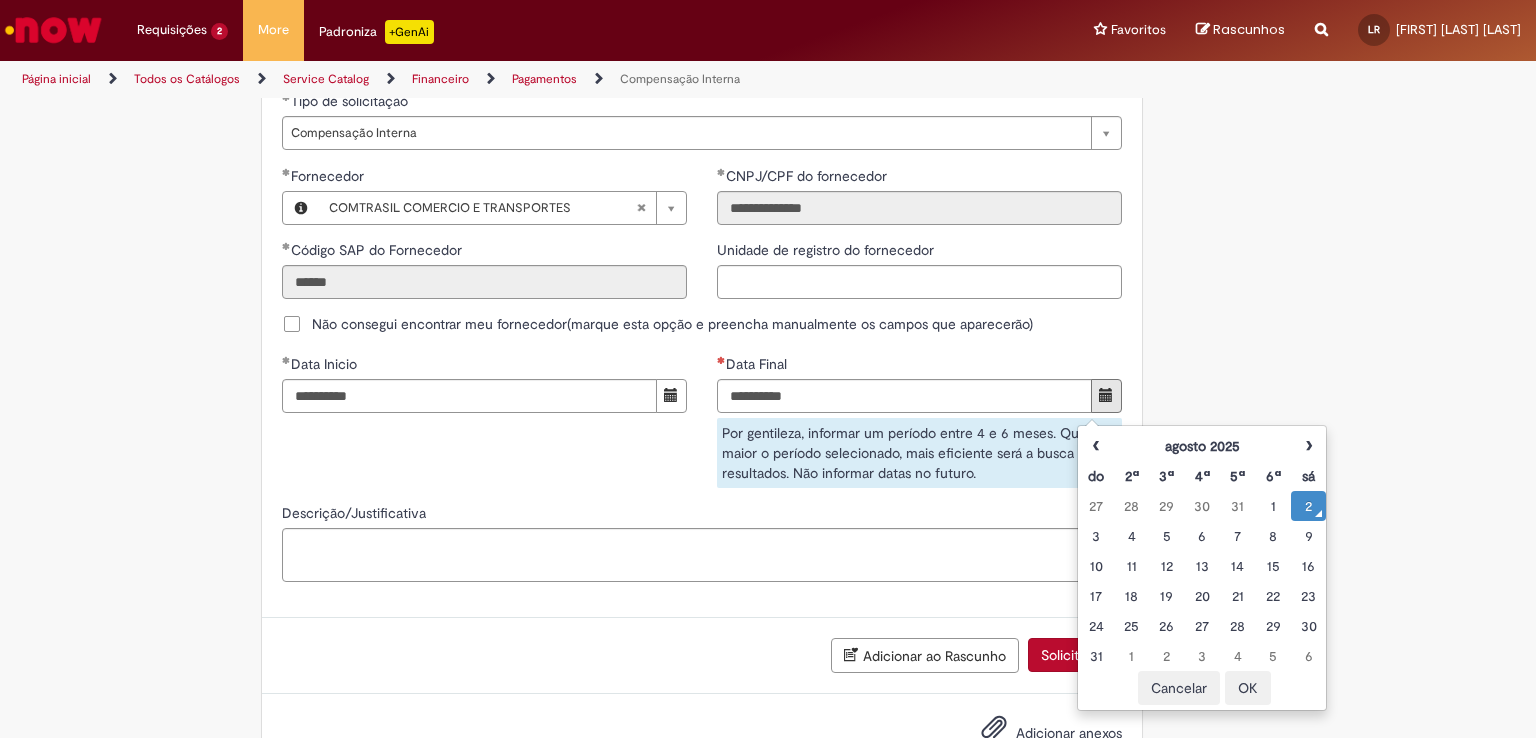 click on "2" at bounding box center (1308, 506) 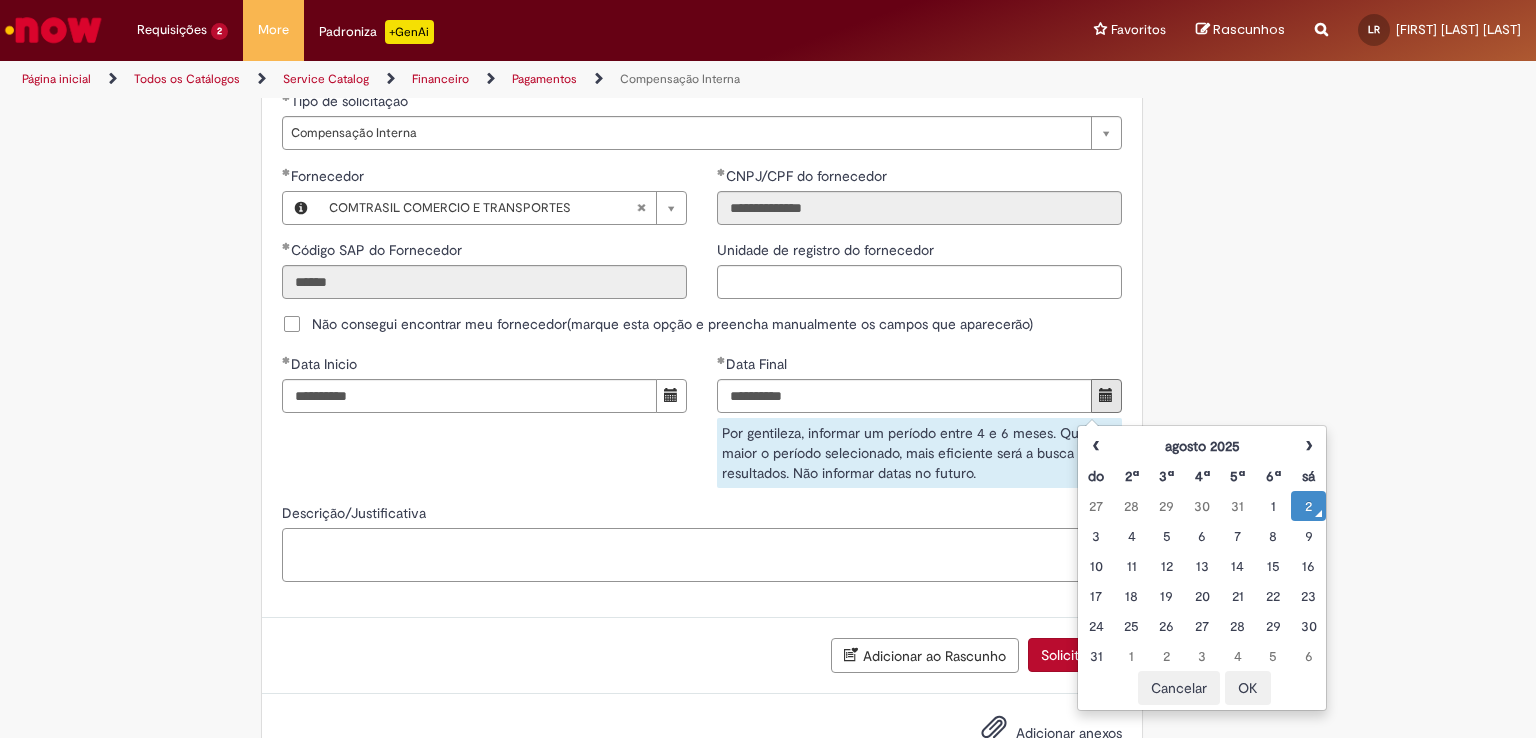 scroll, scrollTop: 1197, scrollLeft: 0, axis: vertical 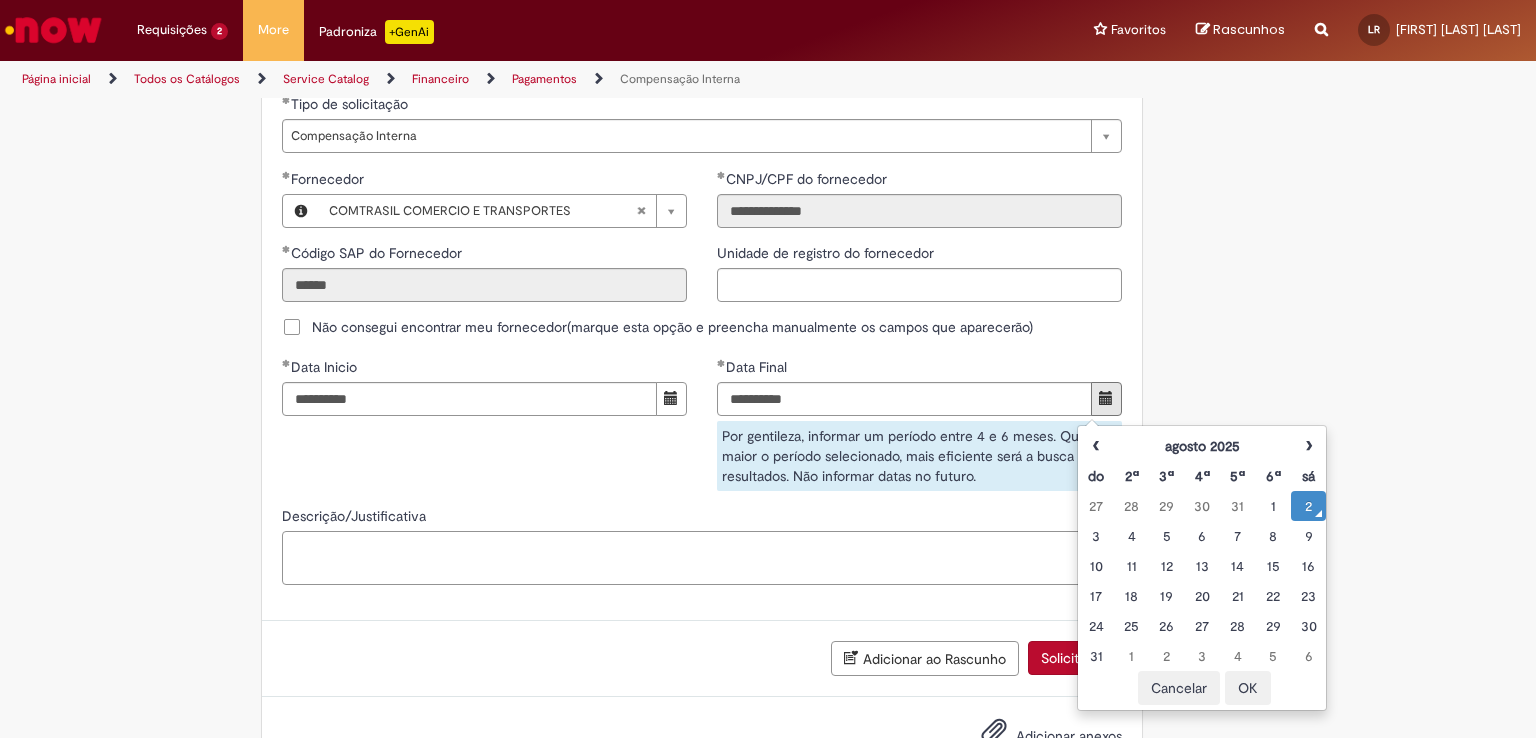 click on "Compensação Interna
Essa oferta refere-se a tratativa de documentos que foram usados em Encontro de Contas.
Bem vindo a oferta de Compensação interna!
Ao preencher o formulário abaixo, será gerado um relatório com as informações do Encontro de Contas realizado em nome de um fornecedor para o período selecionado.  Atenção!  Certifique-se de escolher corretamente o período para garantir que a solução automática seja precisa.
Importante: Caso as informações enviadas pela automação não seja suficiente, você pode continuar o atendimento pelo chat do chamado, e um analista estará disponível para ajudá-lo o mais rápido possível.
Para realizar sua solicitação, siga as instruções abaixo:
Esta oferta é exclusiva para temas relacionados à  Compensação Interna . Você poderá:
Solicitar evidências da Compensação Interna." at bounding box center (702, -135) 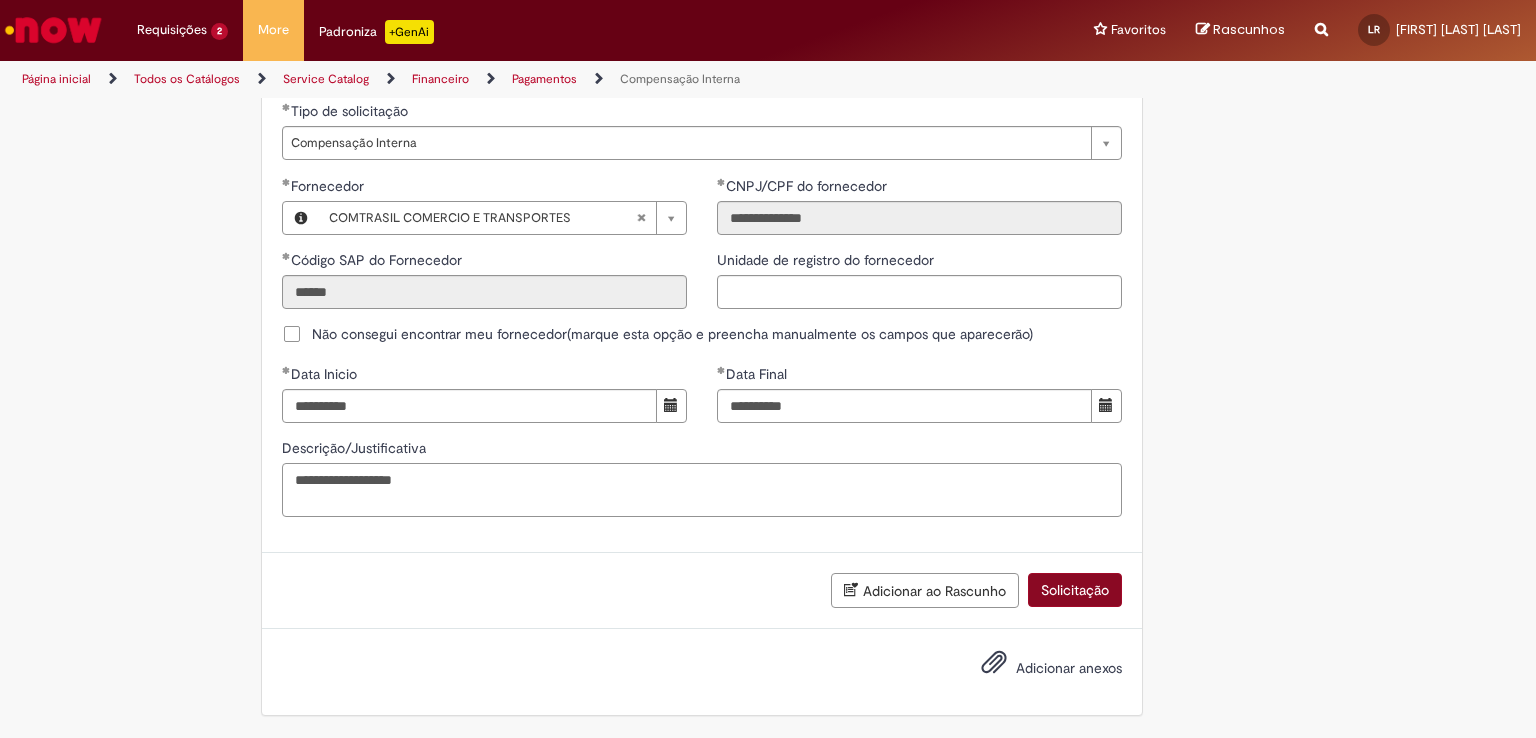 type on "**********" 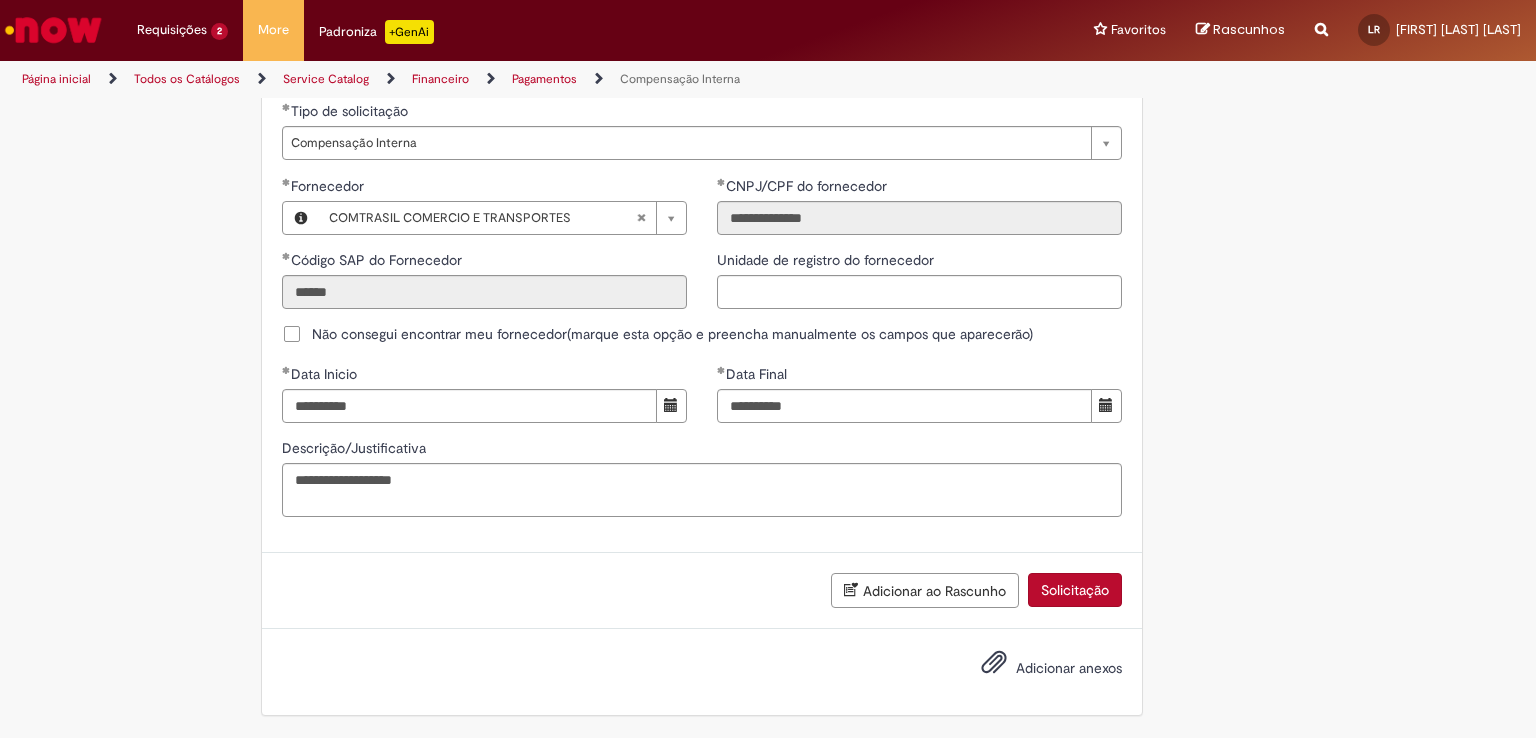 click on "Solicitação" at bounding box center (1075, 590) 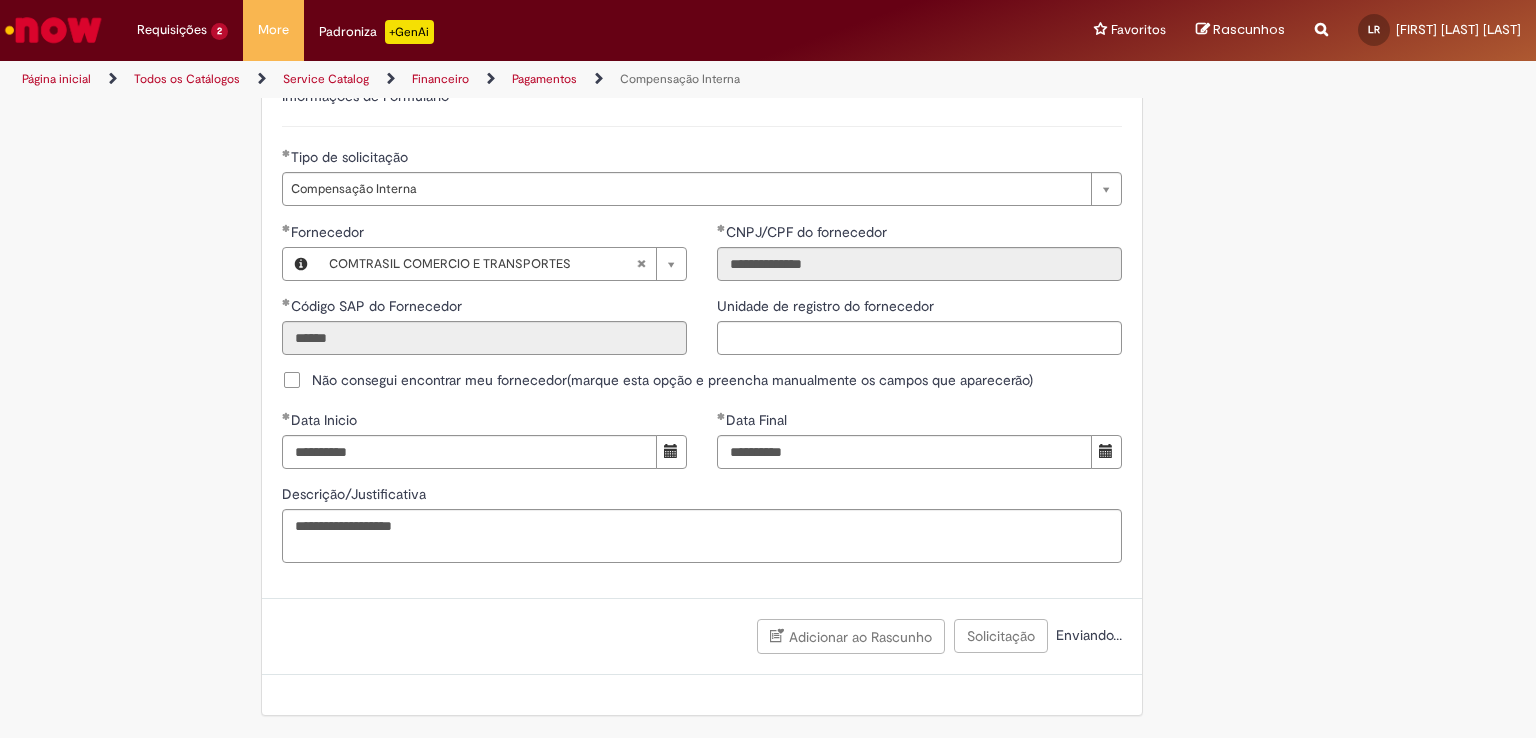 scroll, scrollTop: 1152, scrollLeft: 0, axis: vertical 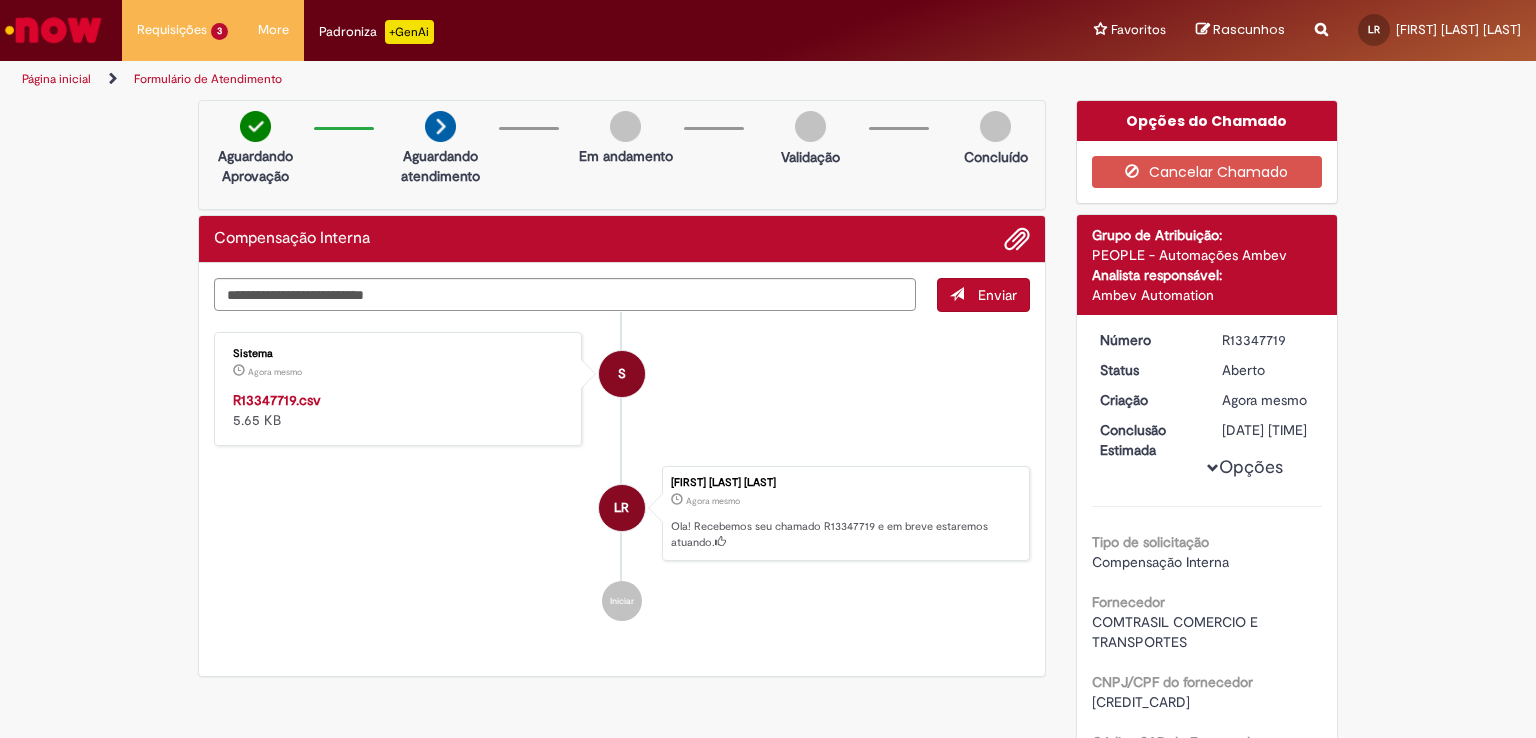 click on "R13347719.csv" at bounding box center [277, 400] 